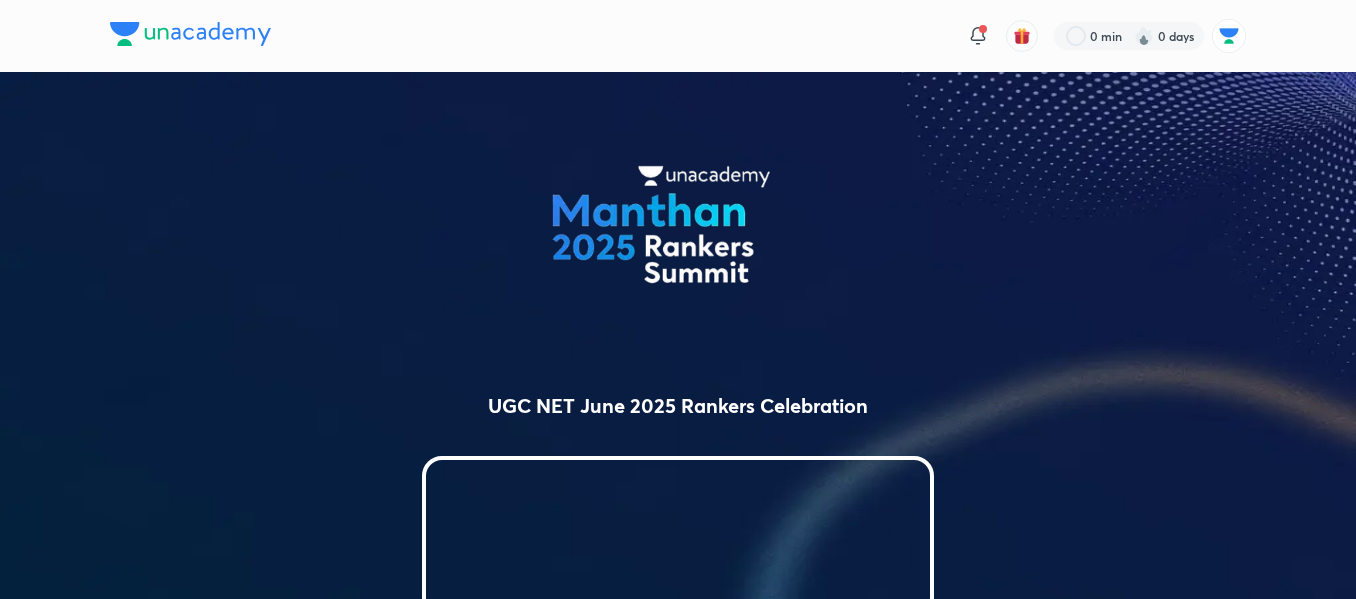 scroll, scrollTop: 952, scrollLeft: 0, axis: vertical 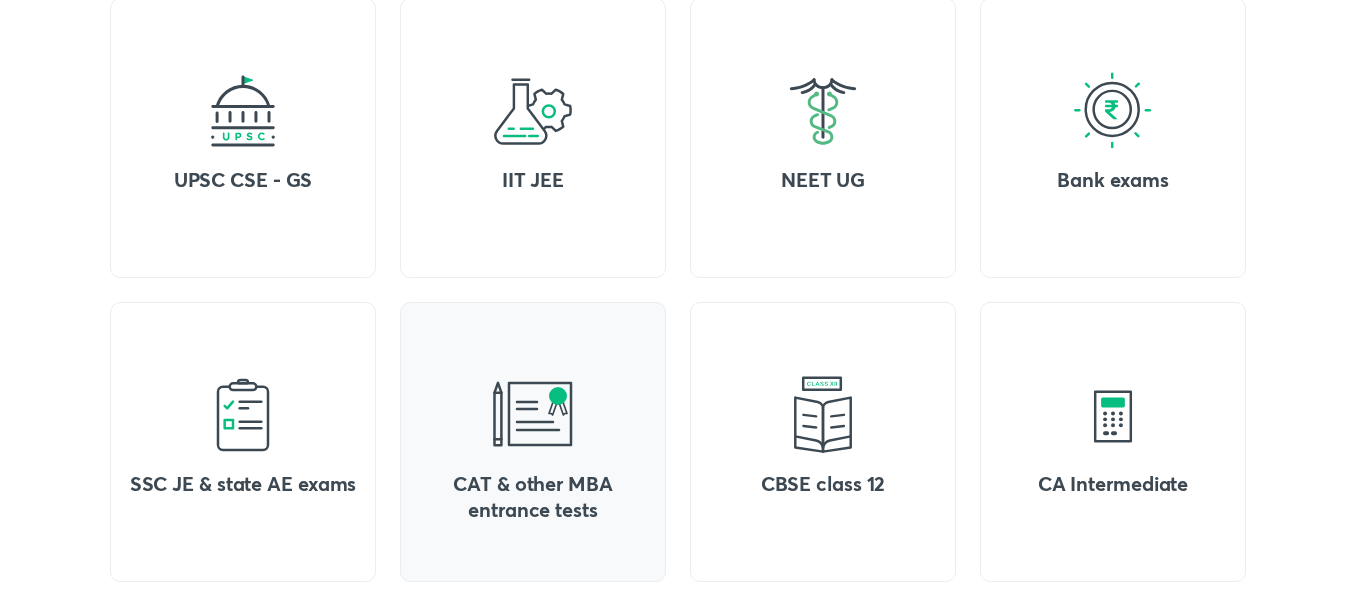 click at bounding box center (533, 415) 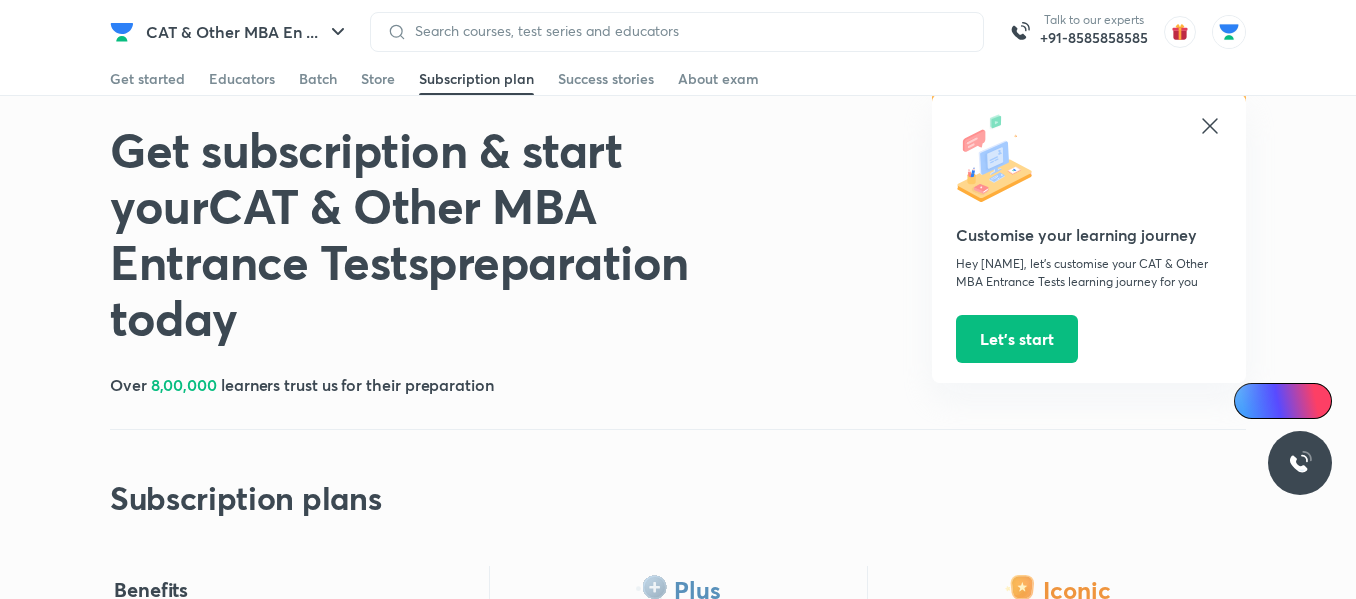 scroll, scrollTop: 0, scrollLeft: 0, axis: both 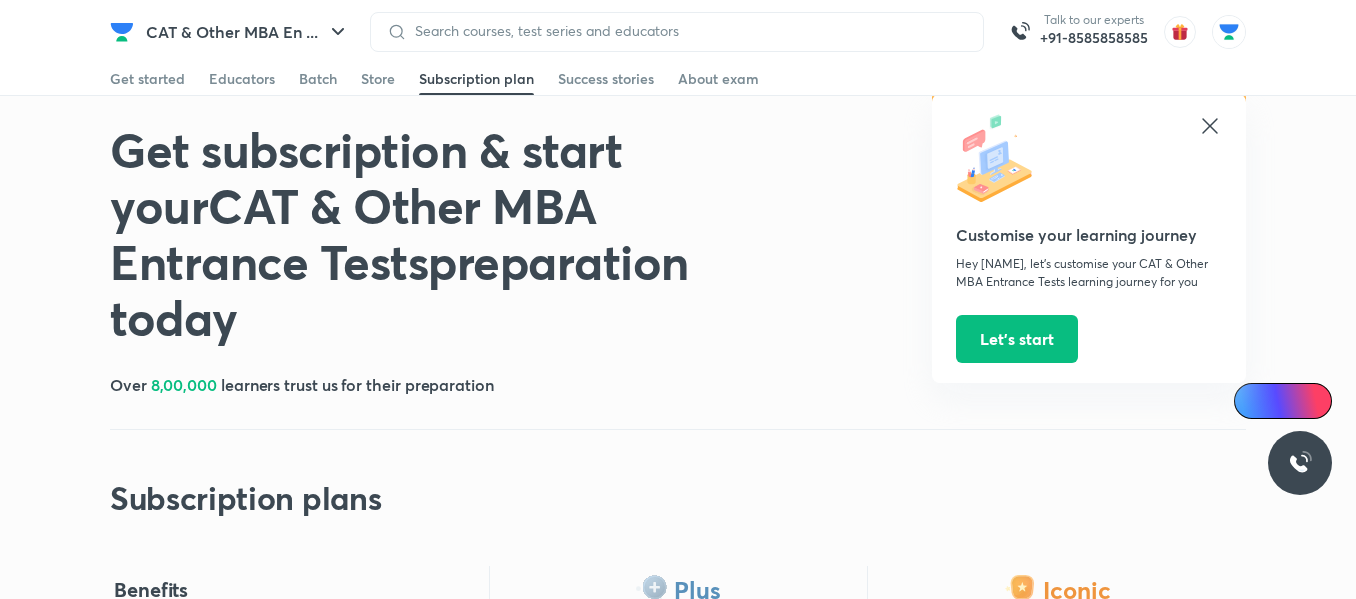 click 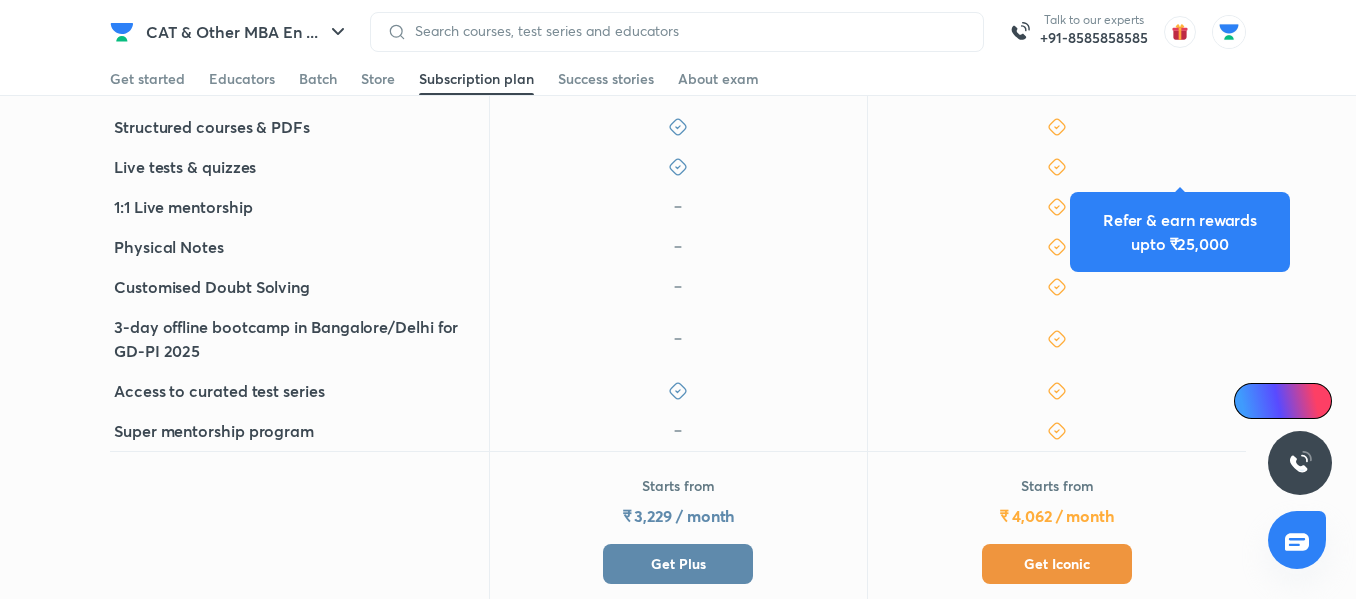 scroll, scrollTop: 734, scrollLeft: 0, axis: vertical 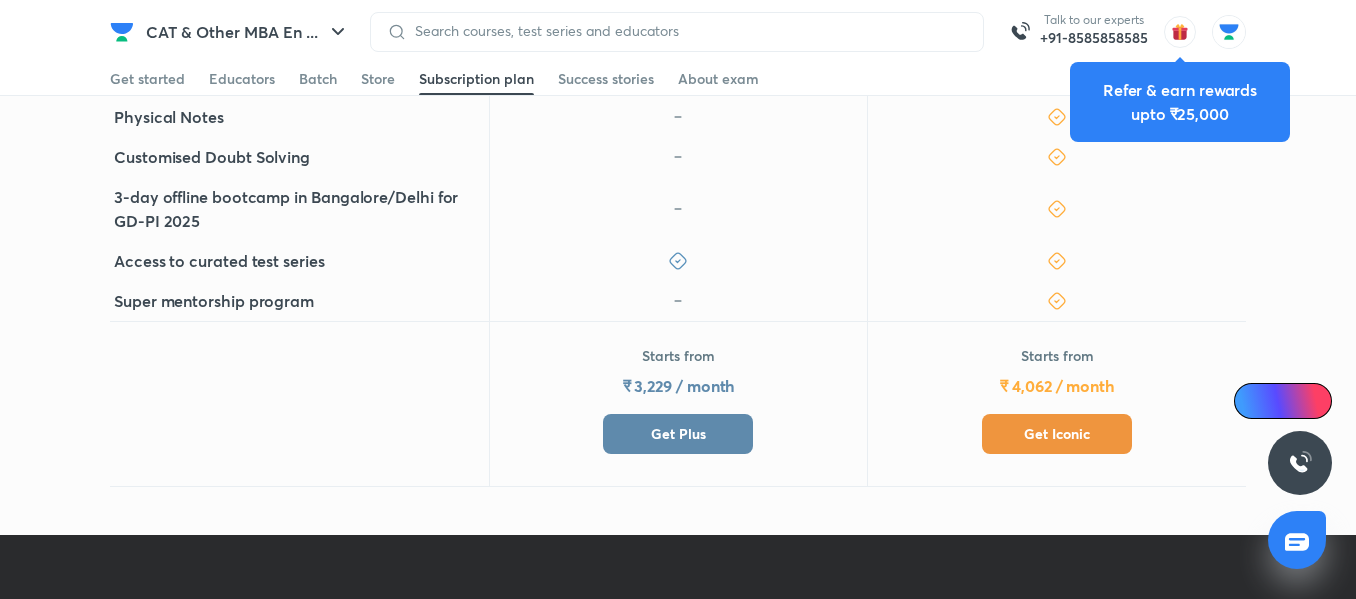 click on "Get Iconic" at bounding box center [1057, 434] 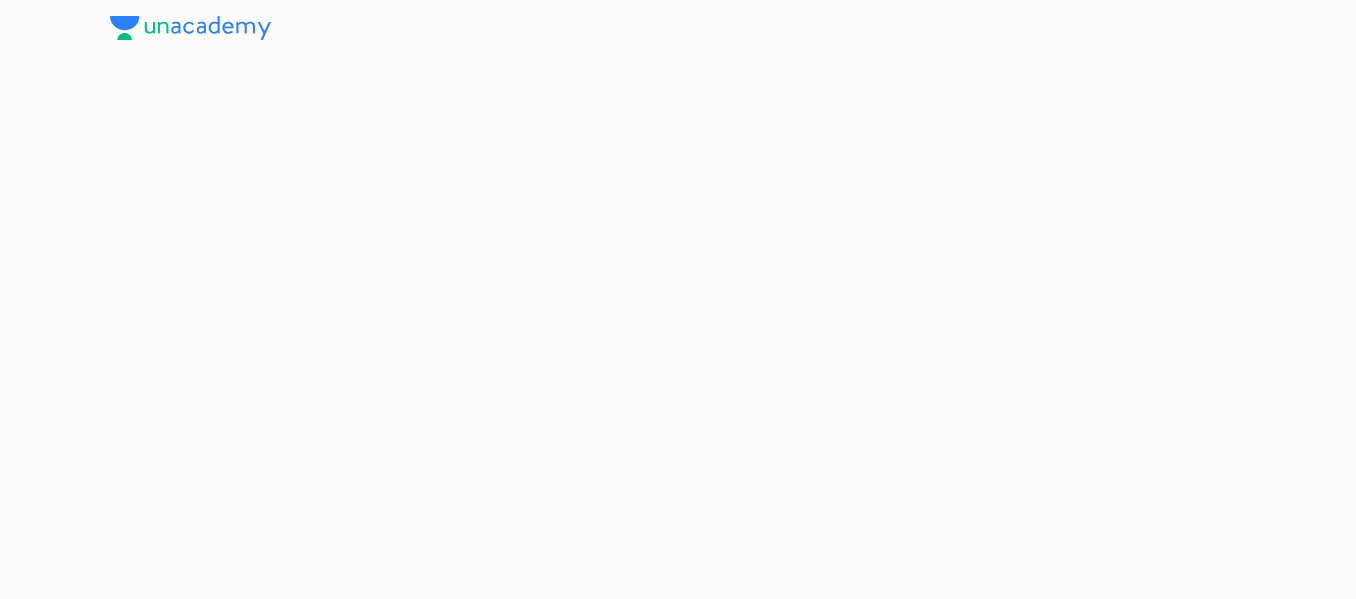 scroll, scrollTop: 0, scrollLeft: 0, axis: both 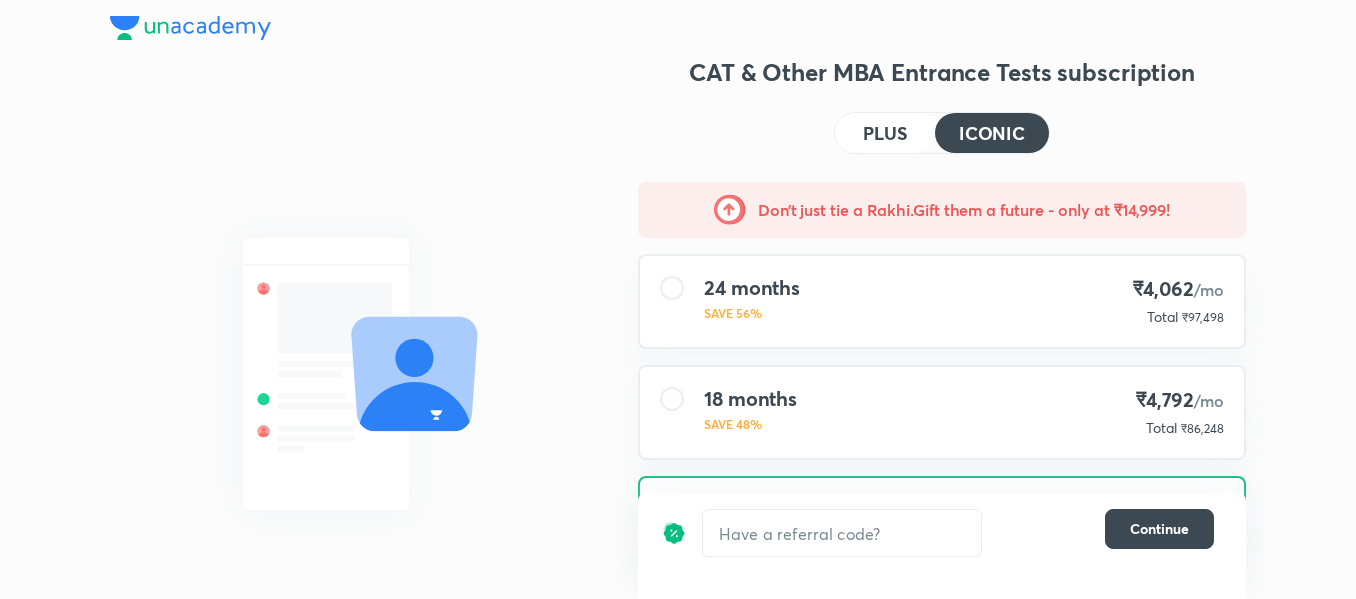 click on "18 months SAVE 48% ₹4,792  /mo Total ₹86,248" at bounding box center [942, 412] 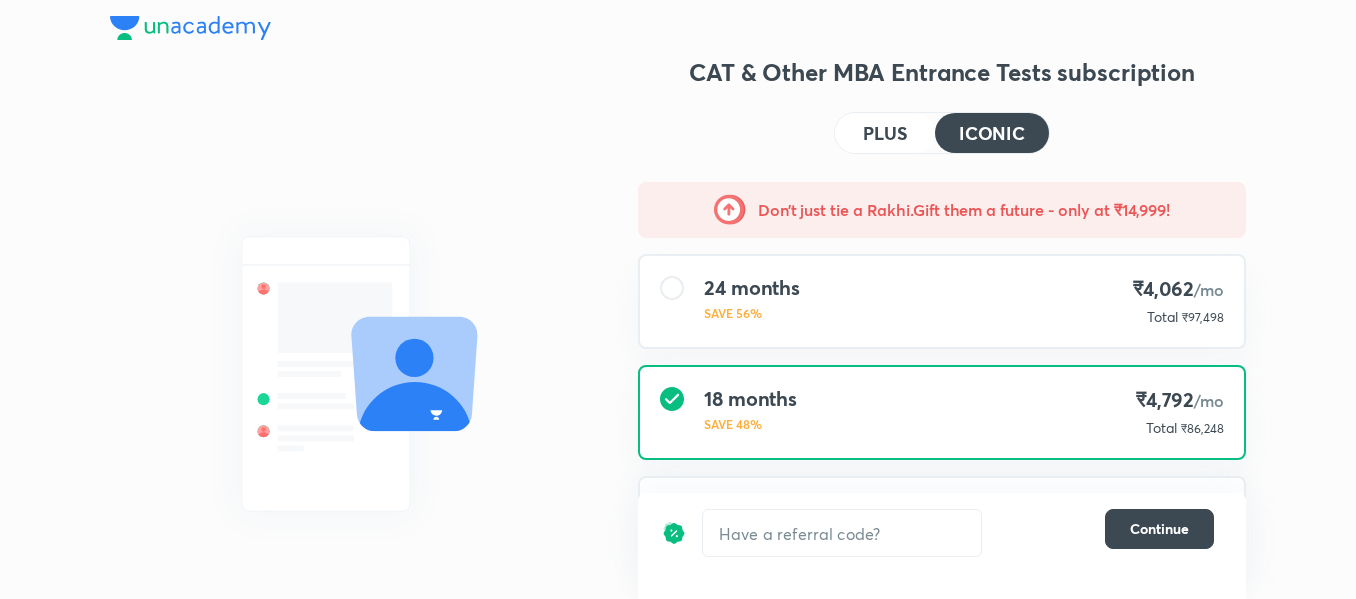 scroll, scrollTop: 208, scrollLeft: 0, axis: vertical 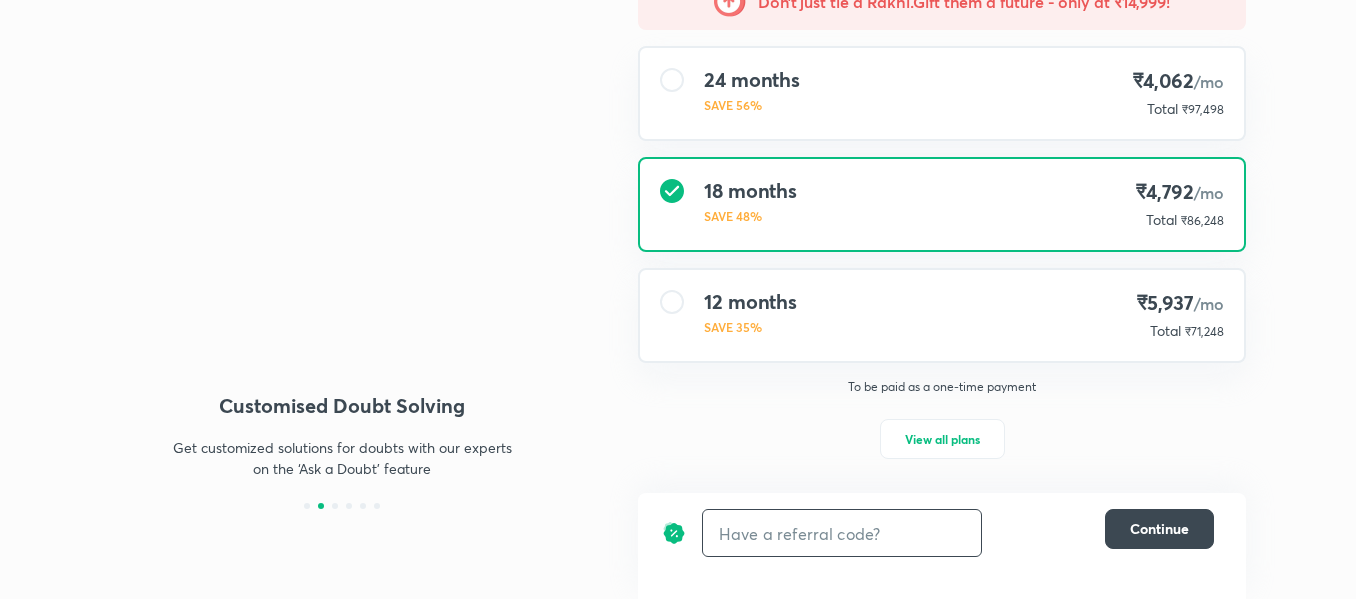 click at bounding box center [842, 533] 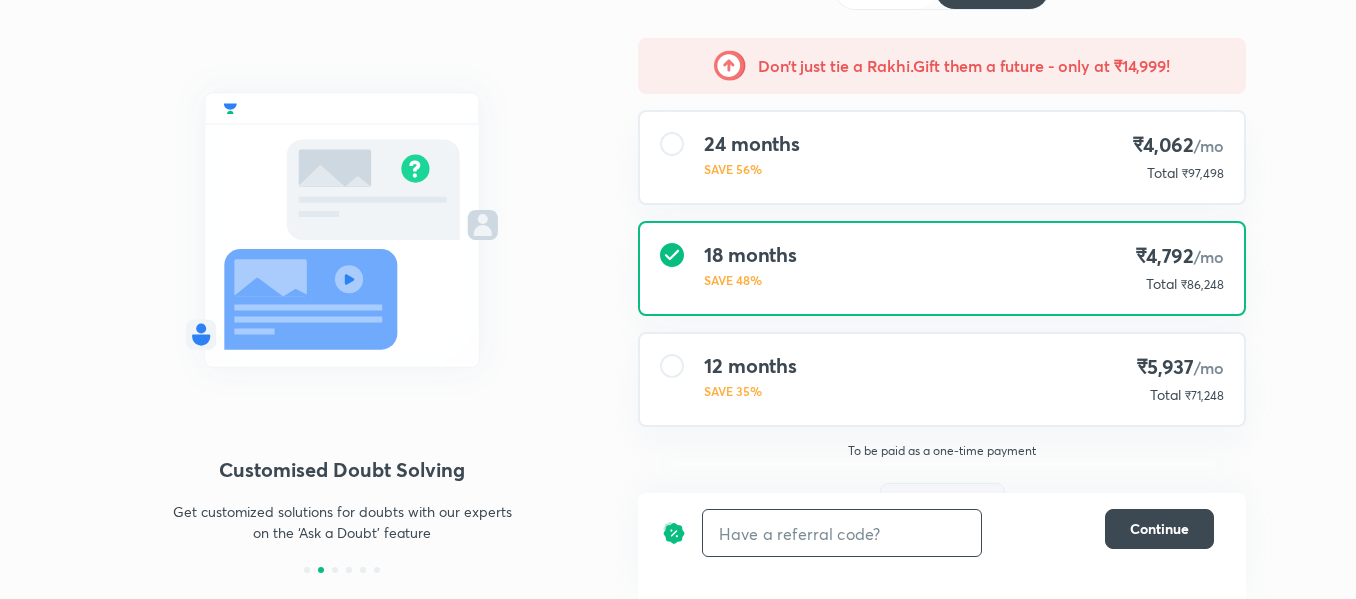 scroll, scrollTop: 143, scrollLeft: 0, axis: vertical 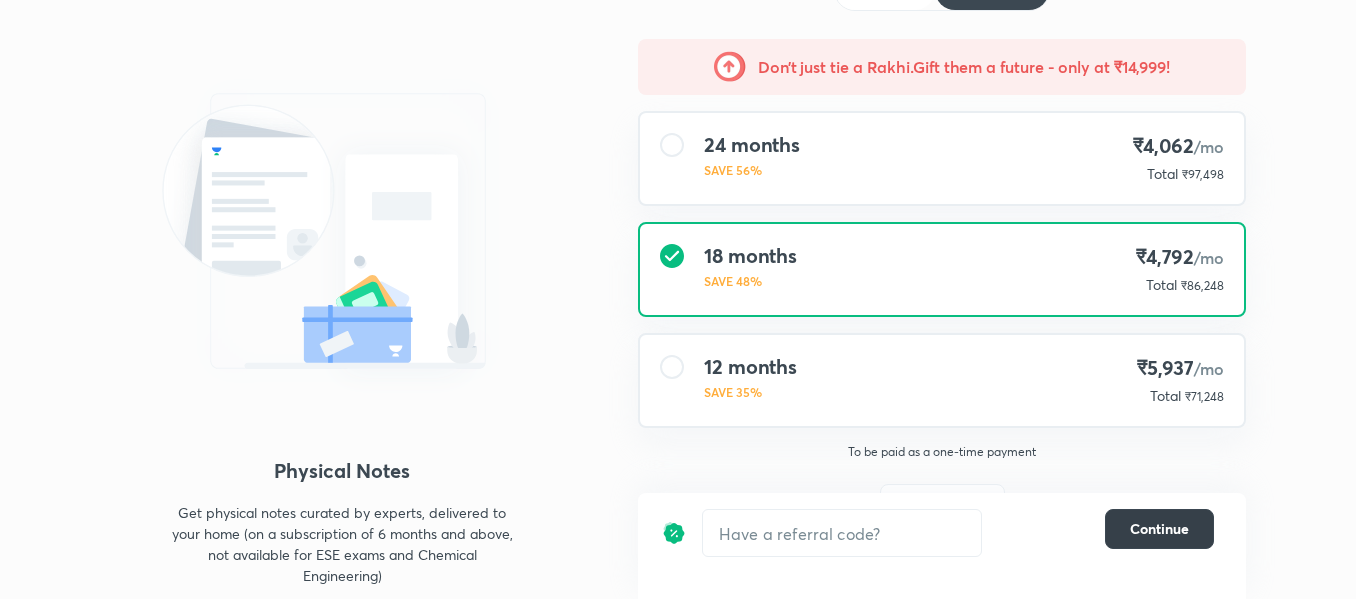 click on "Continue" at bounding box center (1159, 529) 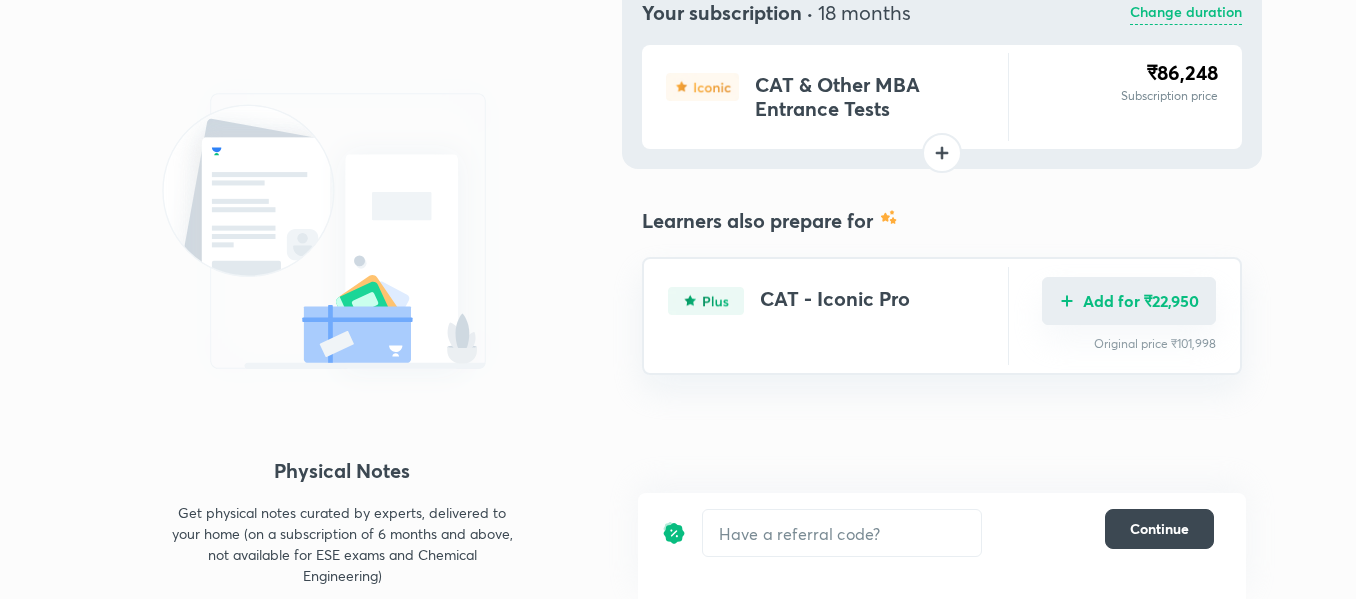click on "Add for ₹22,950" at bounding box center [1129, 301] 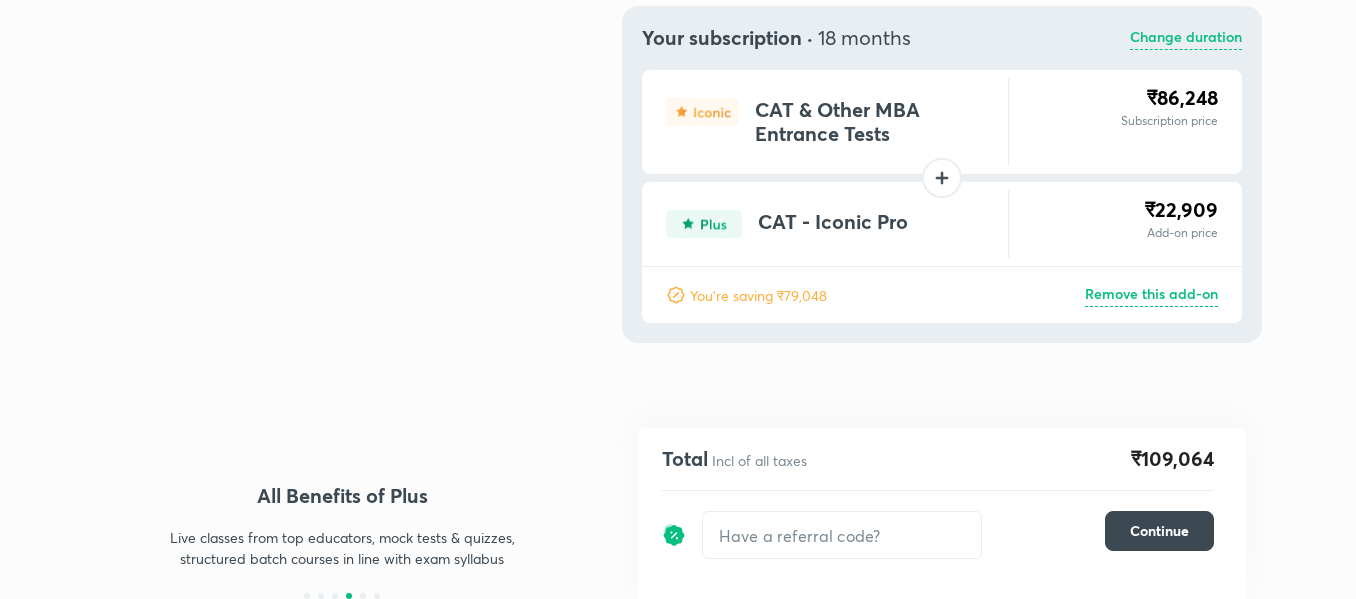 scroll, scrollTop: 118, scrollLeft: 0, axis: vertical 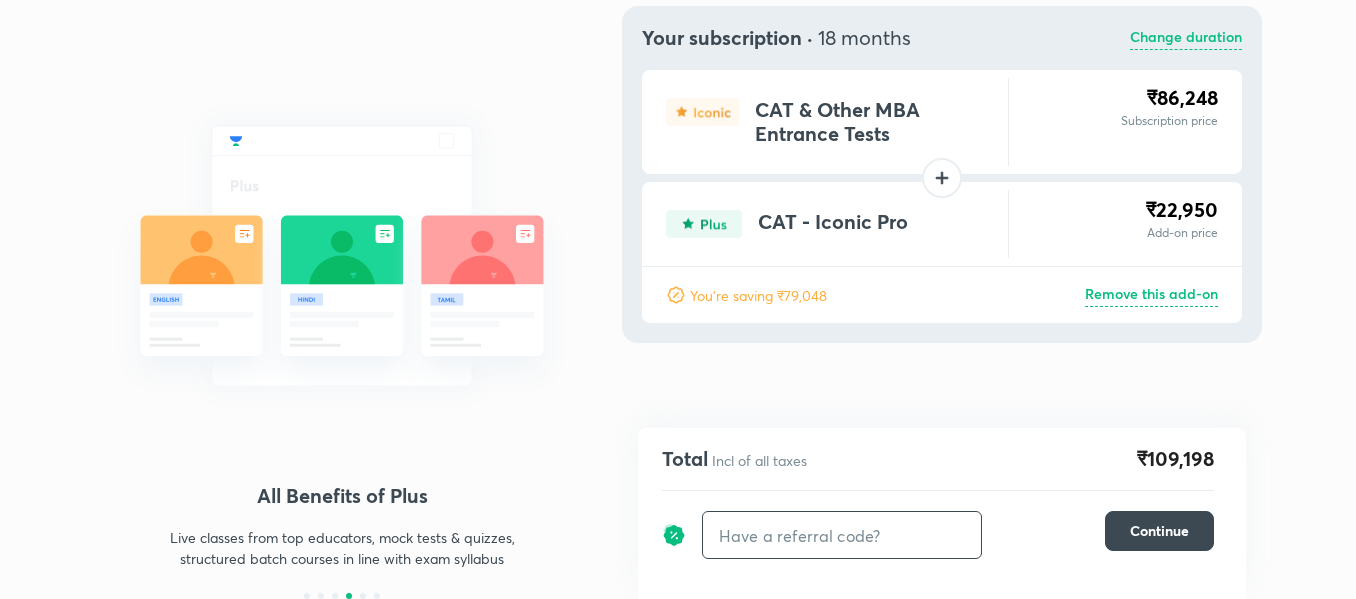 click at bounding box center [842, 535] 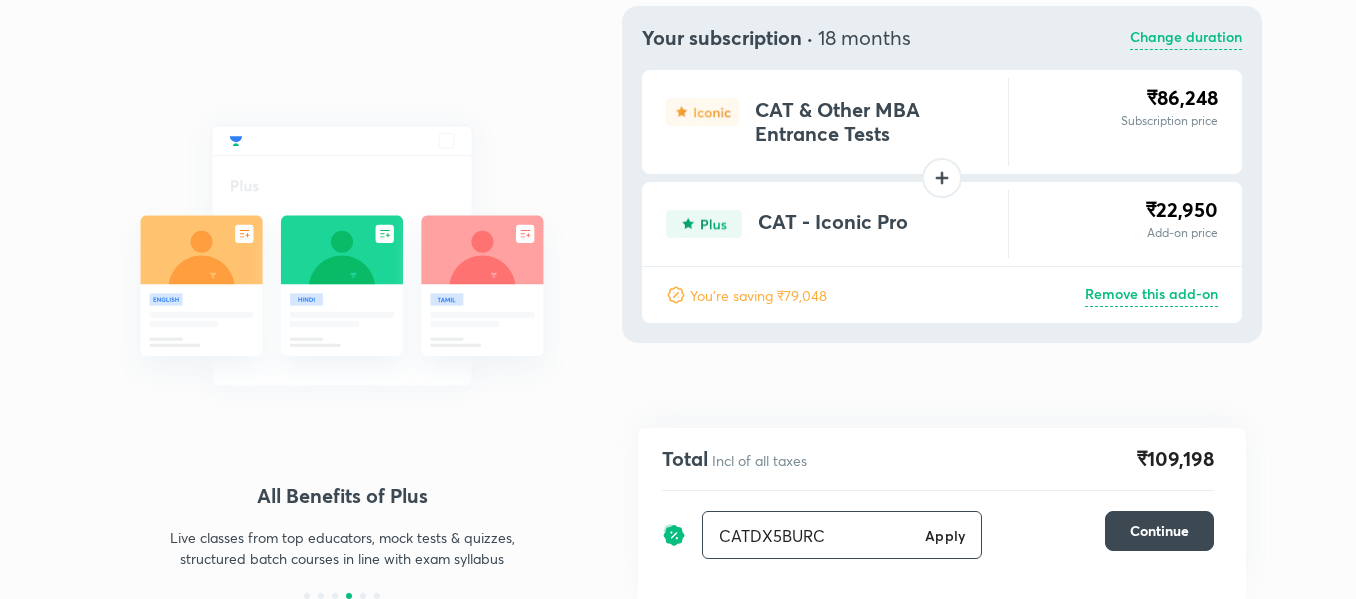 click on "Apply" at bounding box center [945, 535] 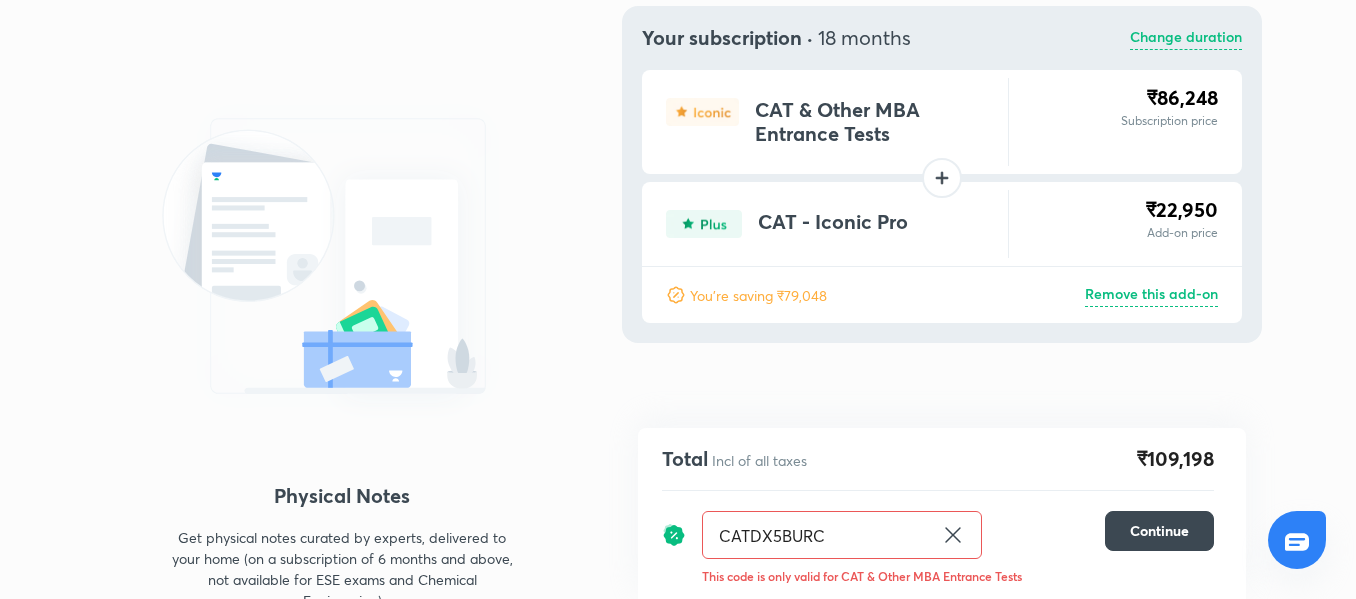 scroll, scrollTop: 160, scrollLeft: 0, axis: vertical 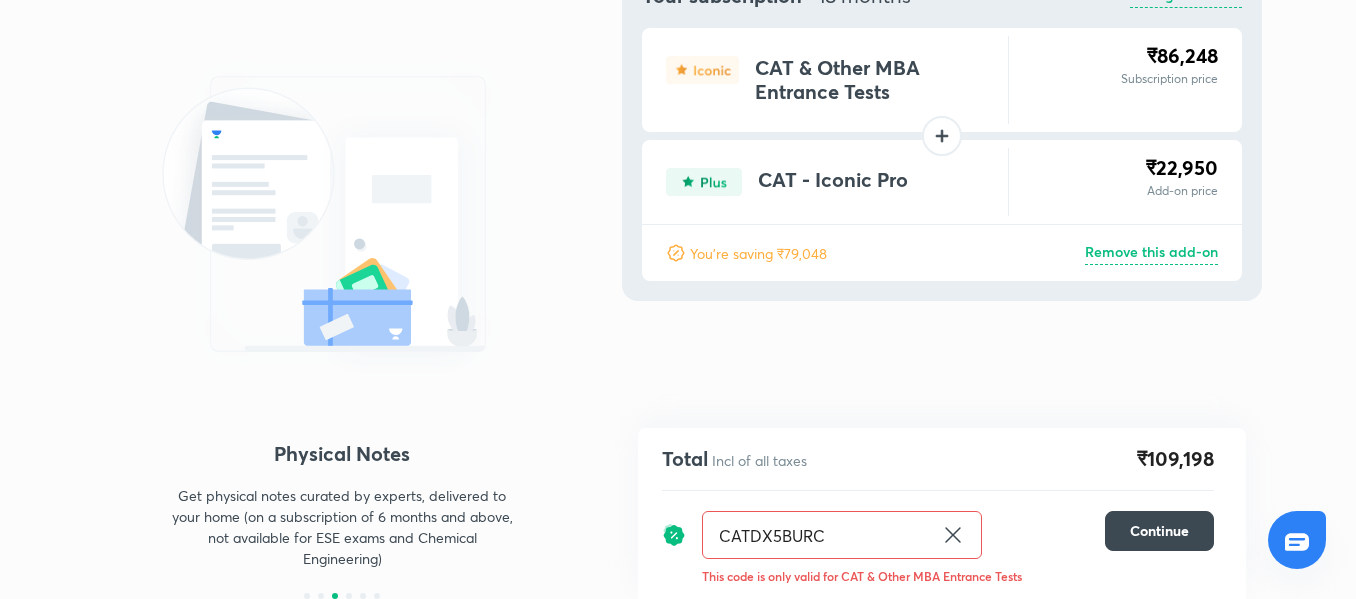 click on "CATDX5BURC" at bounding box center (818, 535) 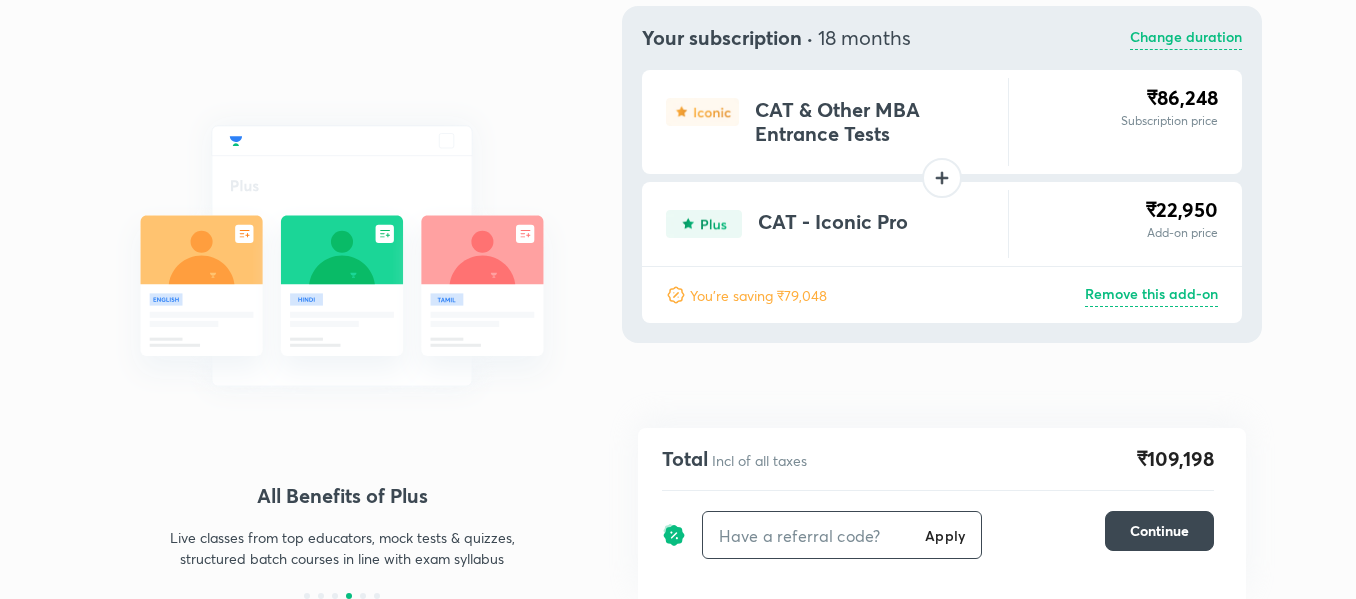 scroll, scrollTop: 0, scrollLeft: 0, axis: both 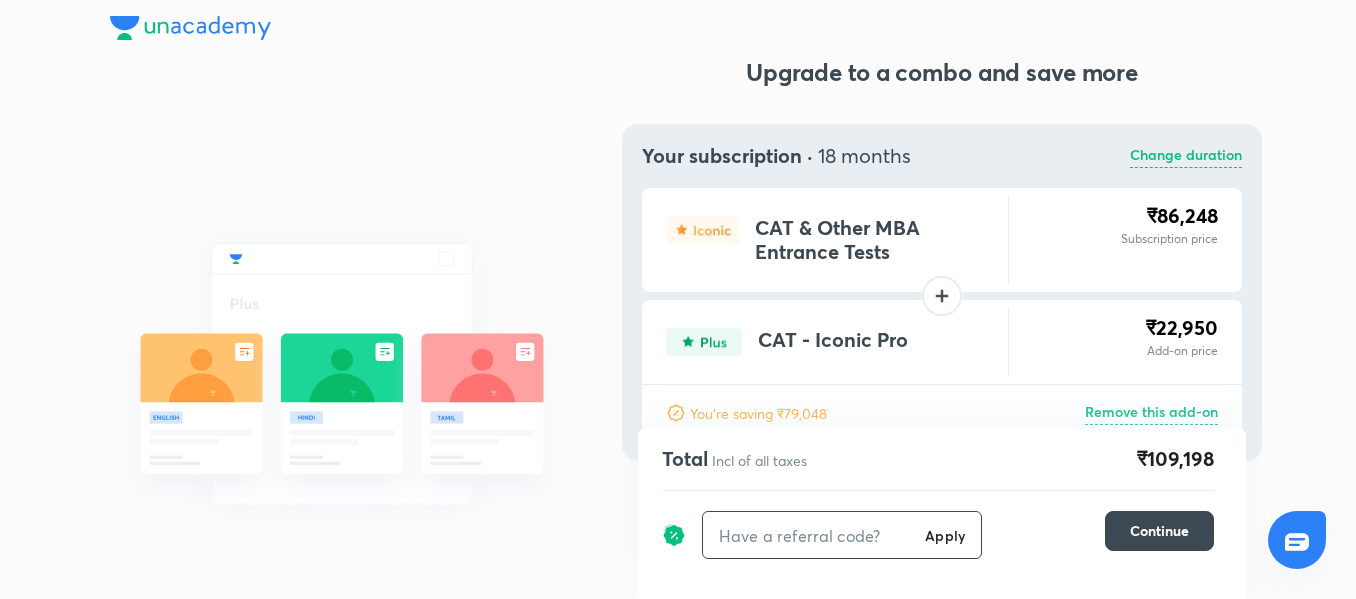 click at bounding box center [810, 535] 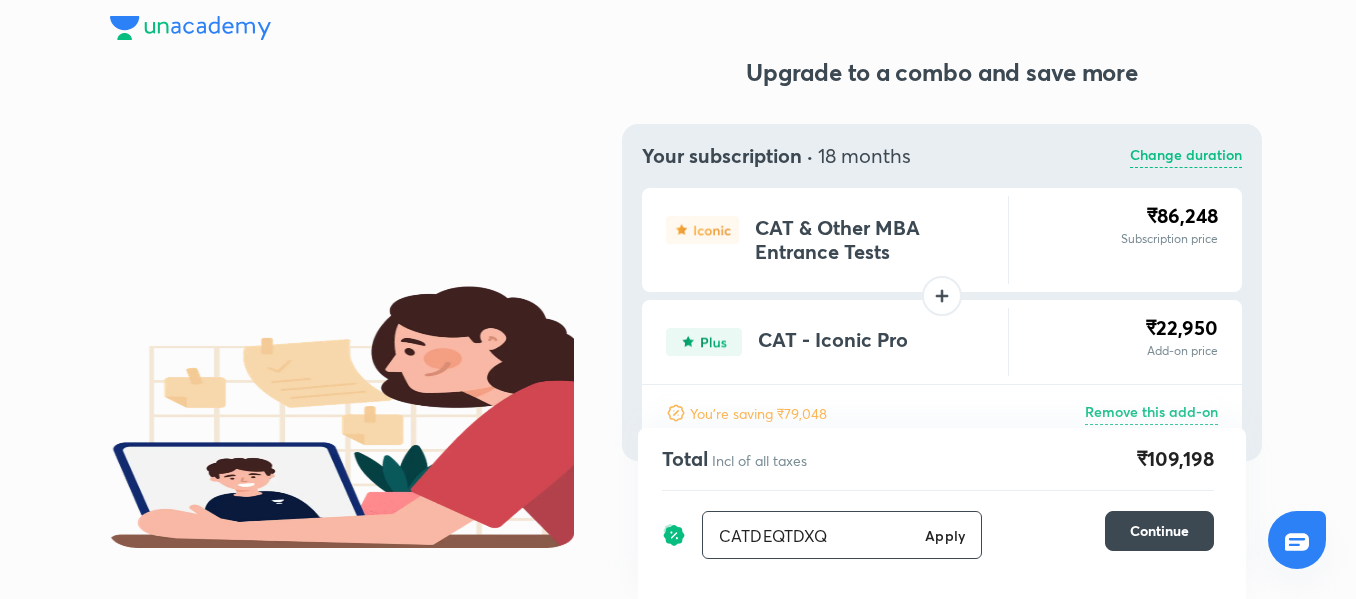 type on "CATDEQTDXQ" 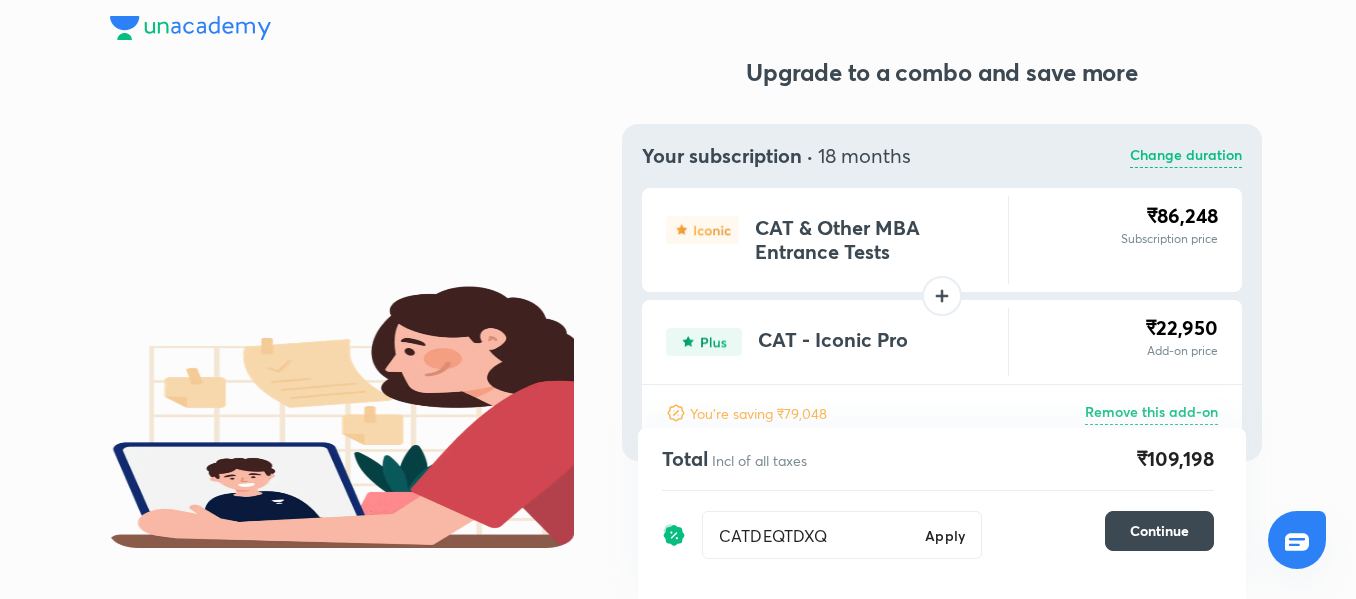 click on "Apply" at bounding box center [945, 535] 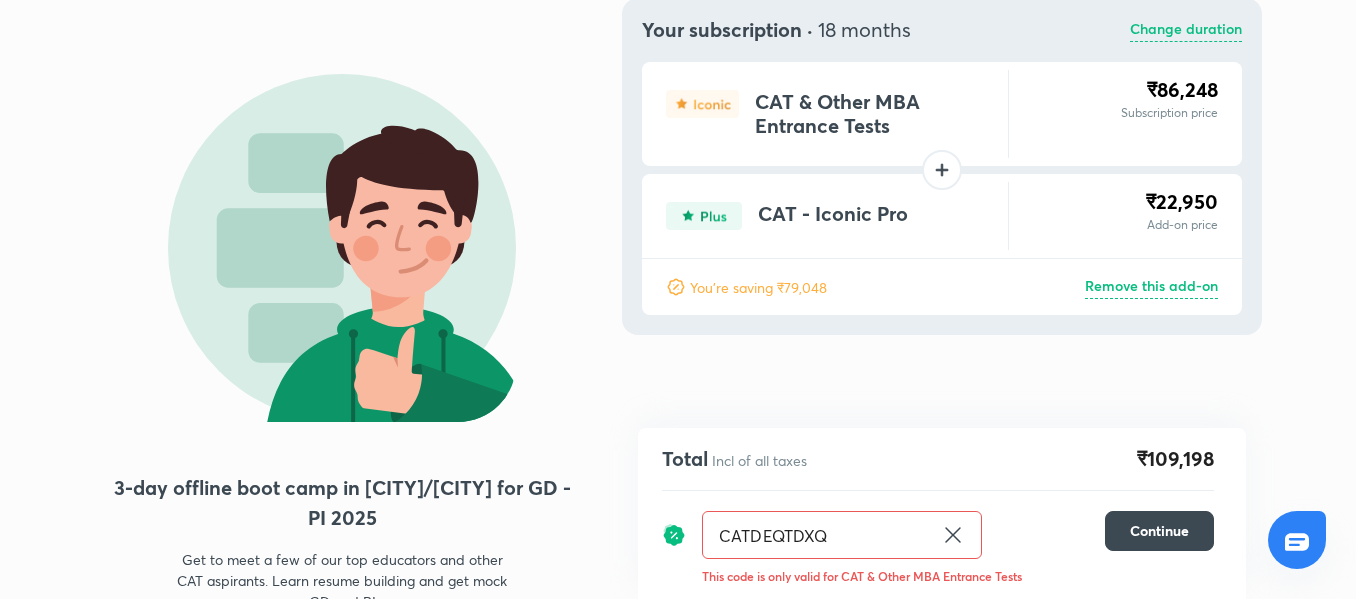 scroll, scrollTop: 118, scrollLeft: 0, axis: vertical 